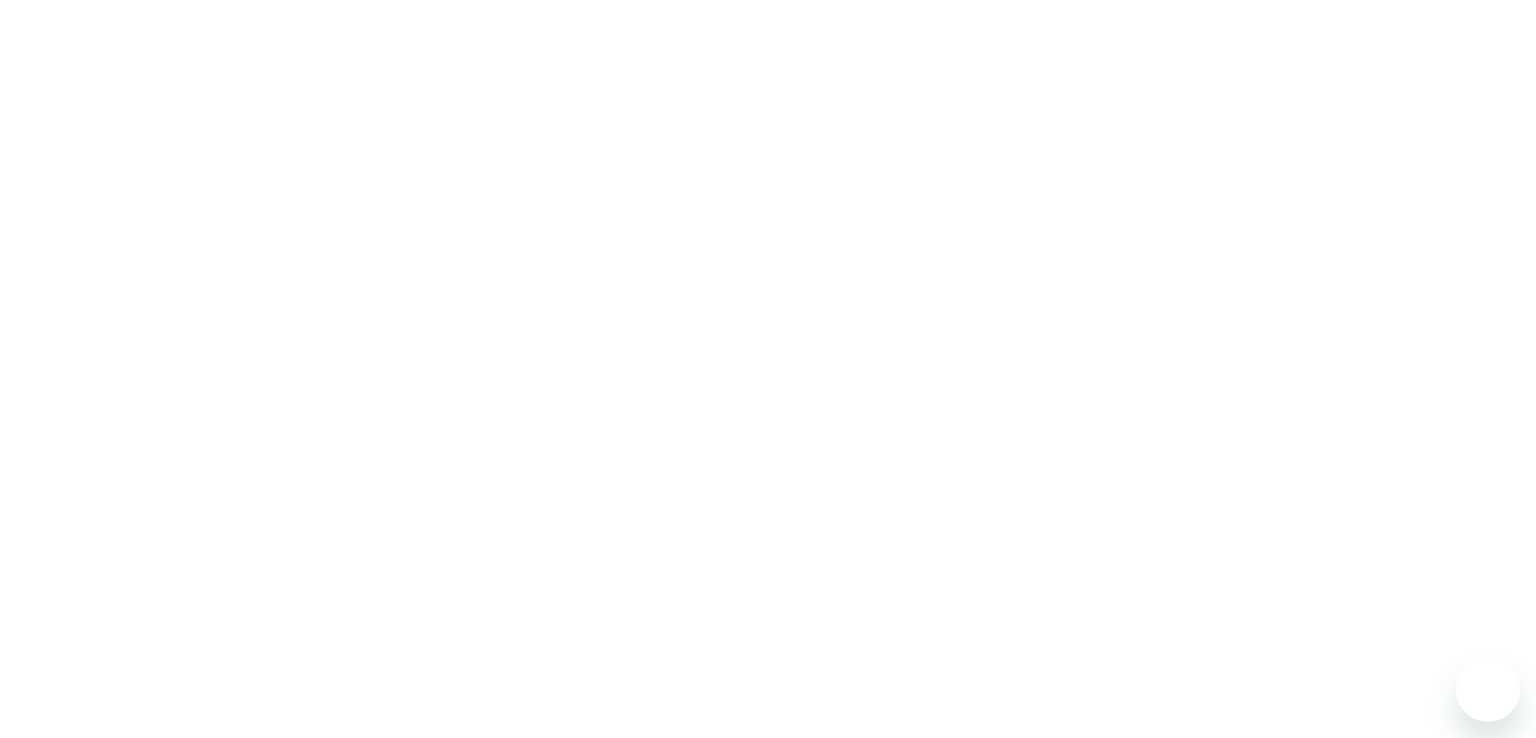 scroll, scrollTop: 0, scrollLeft: 0, axis: both 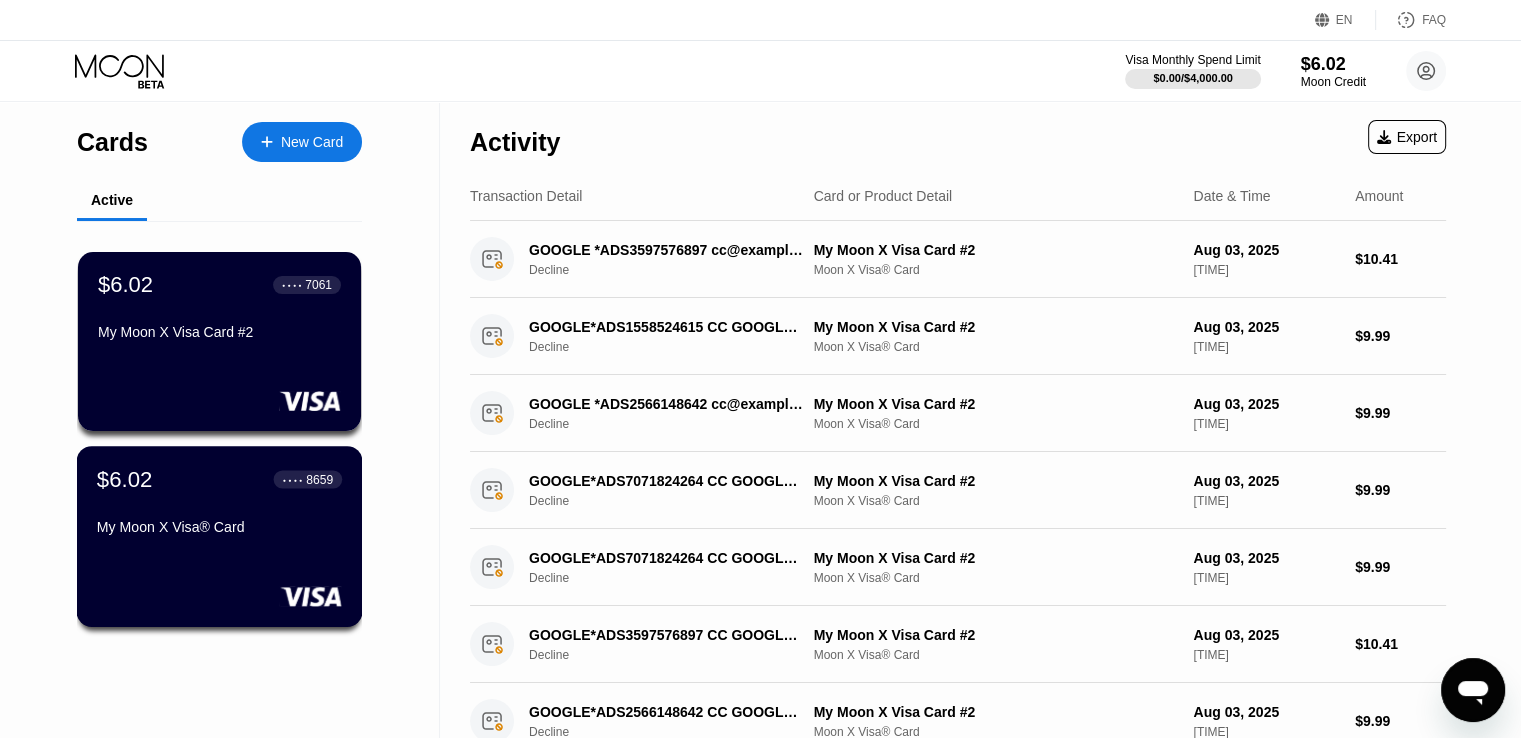 click on "$6.02 ● ● ● ● 8659 My Moon X Visa® Card" at bounding box center [219, 504] 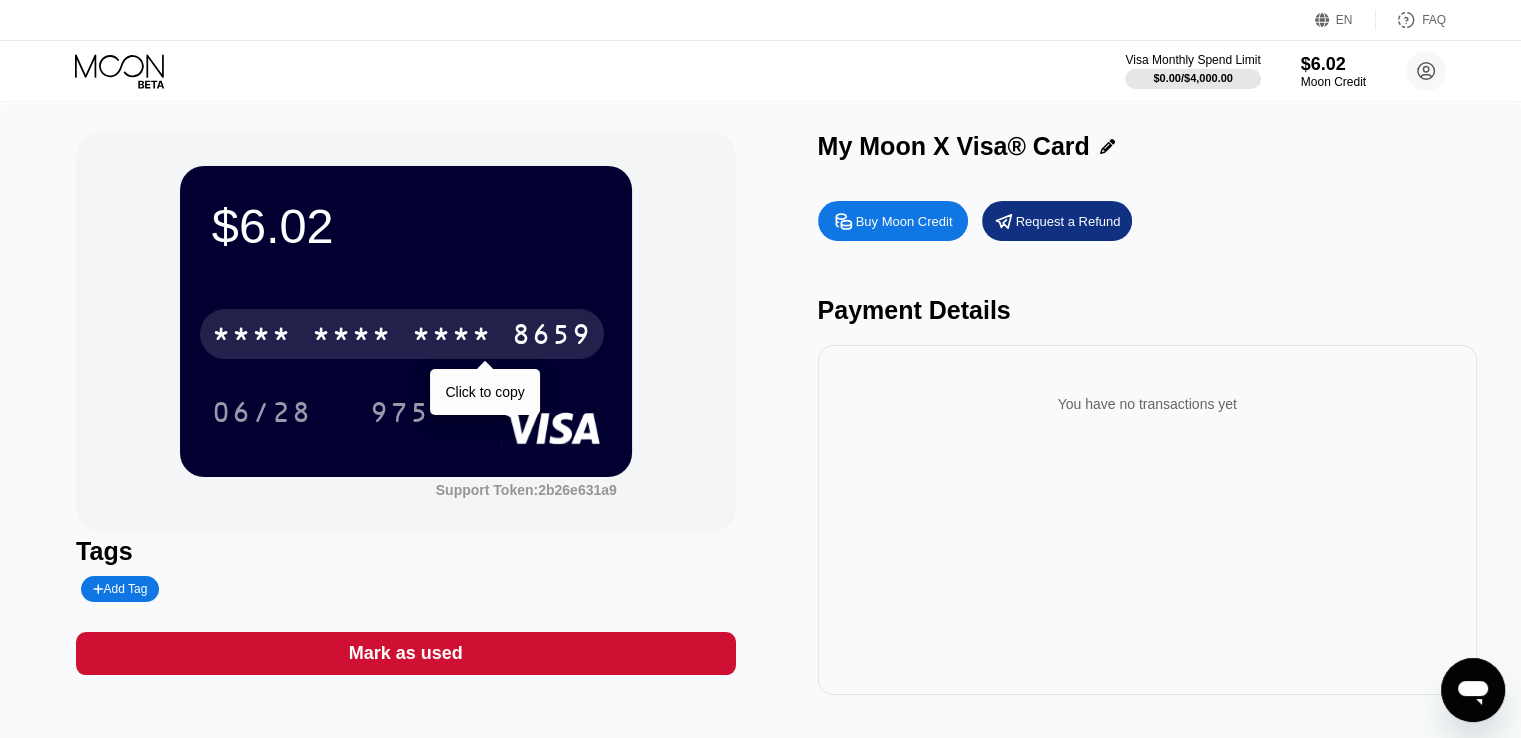 click on "8659" at bounding box center [552, 337] 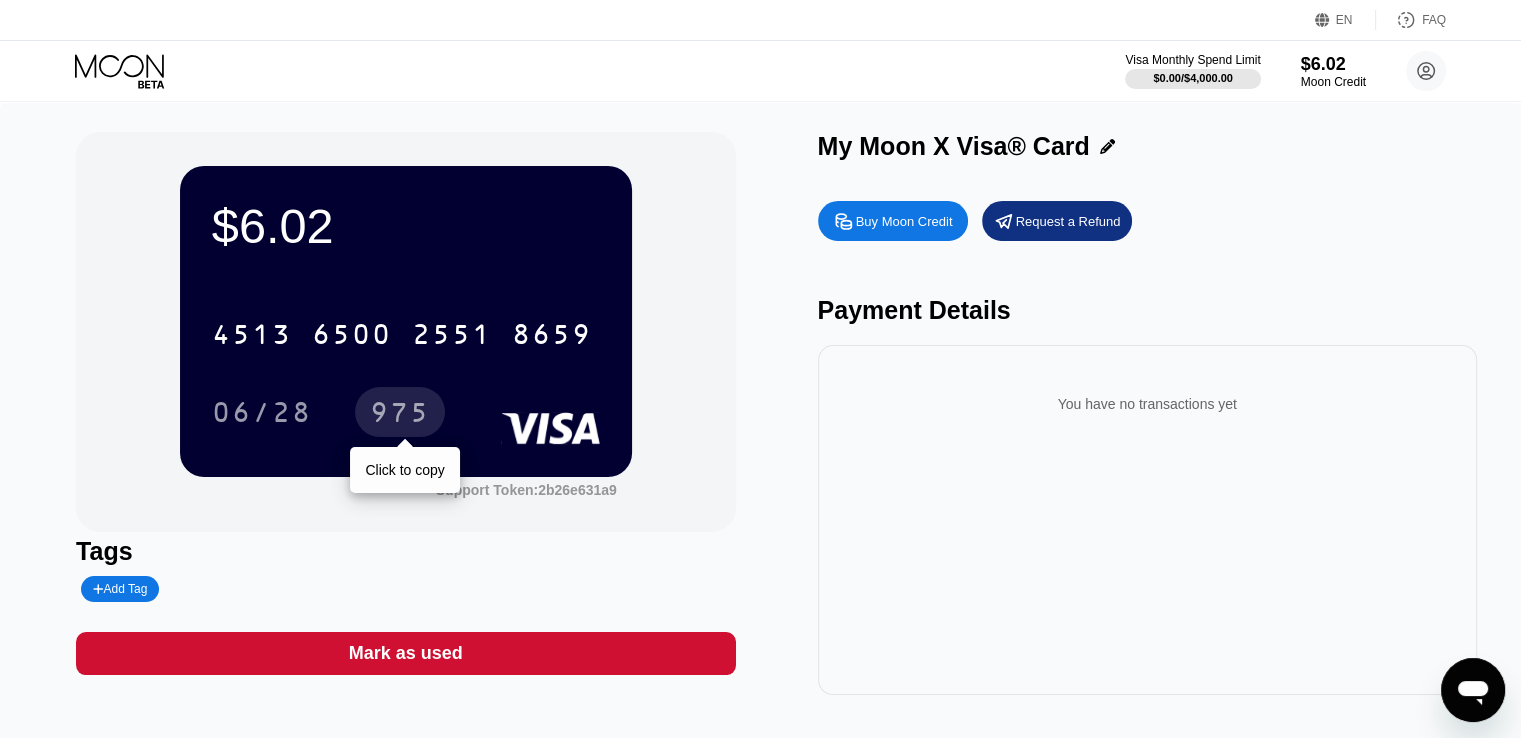 click on "975" at bounding box center (400, 415) 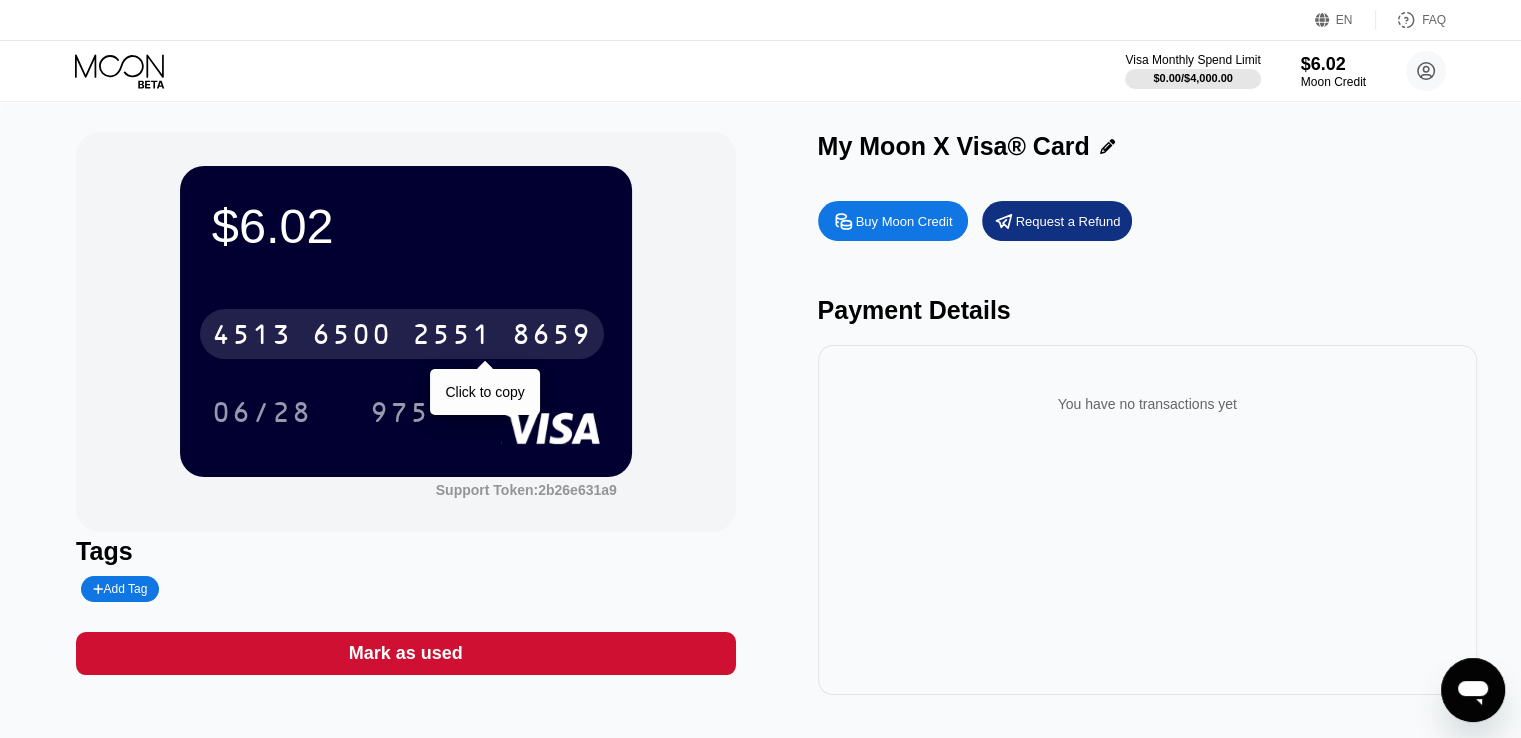 click on "2551" at bounding box center [452, 337] 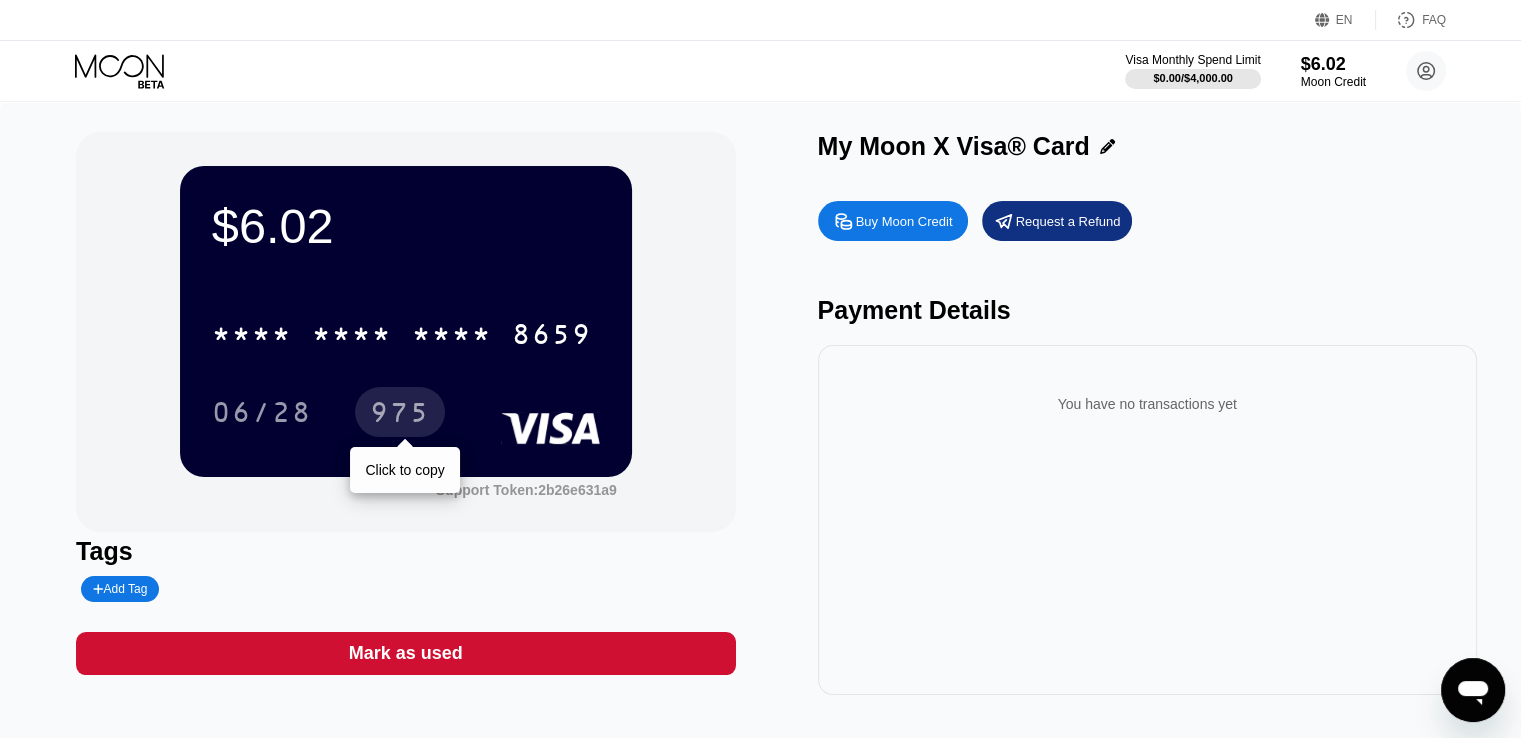 click on "975" at bounding box center [400, 415] 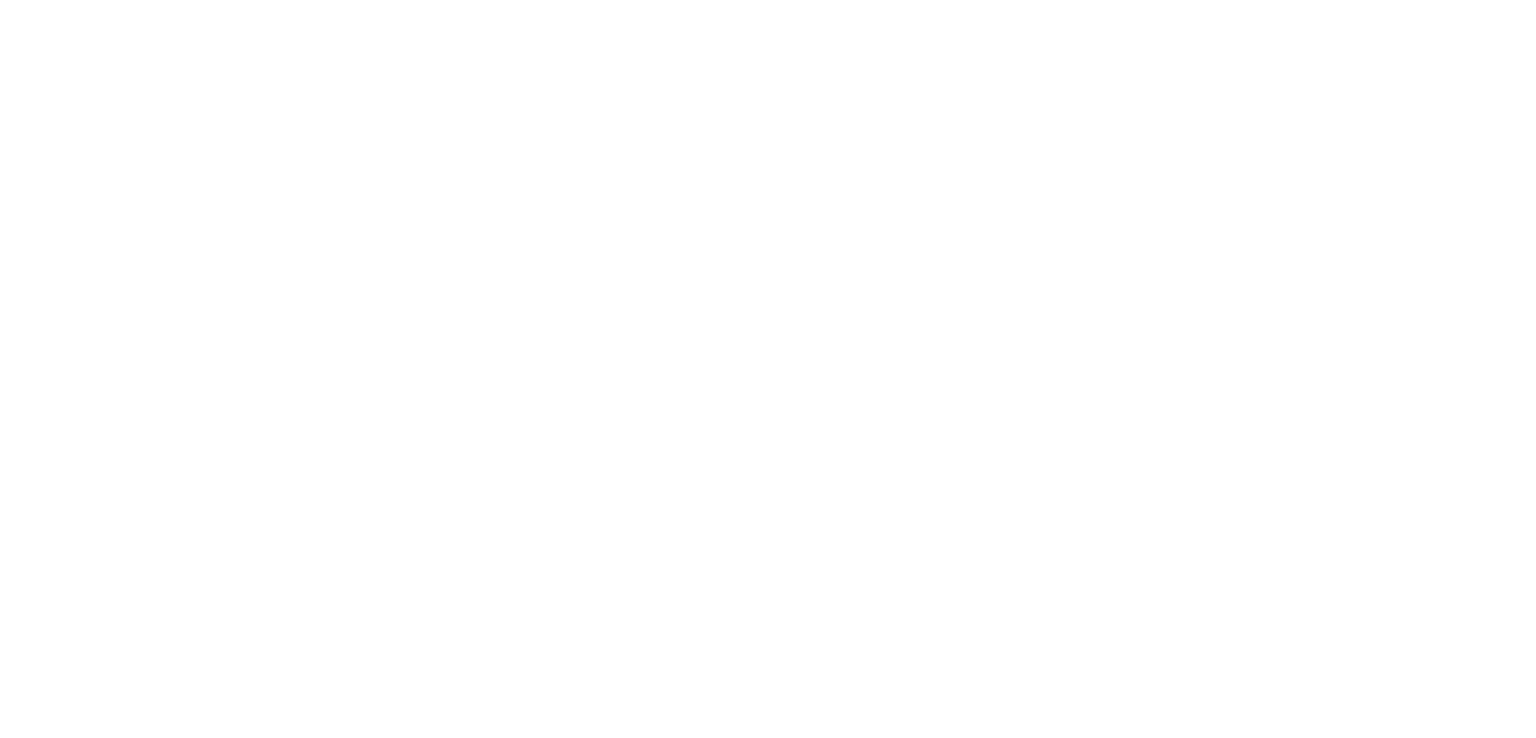 scroll, scrollTop: 0, scrollLeft: 0, axis: both 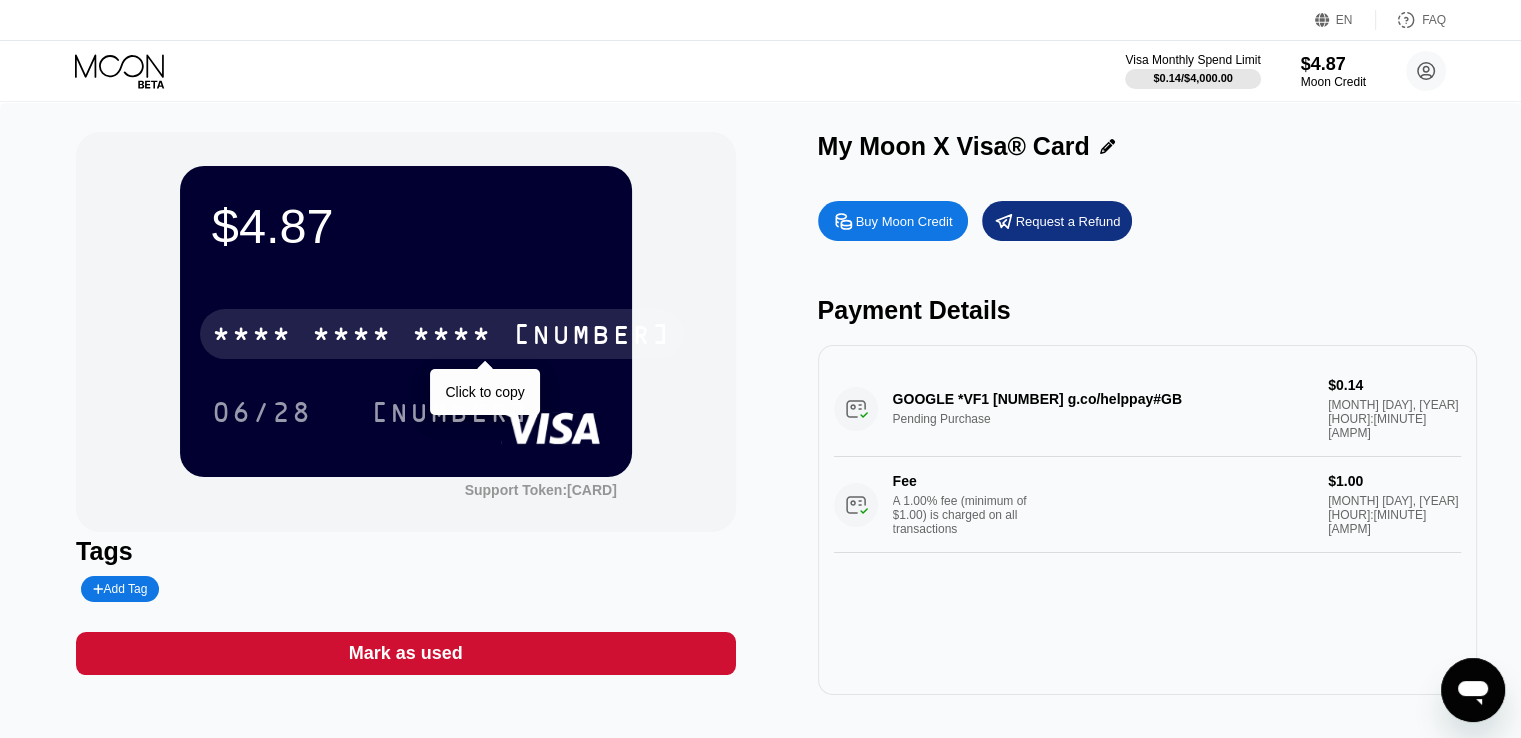 click on "* * * *" at bounding box center (452, 337) 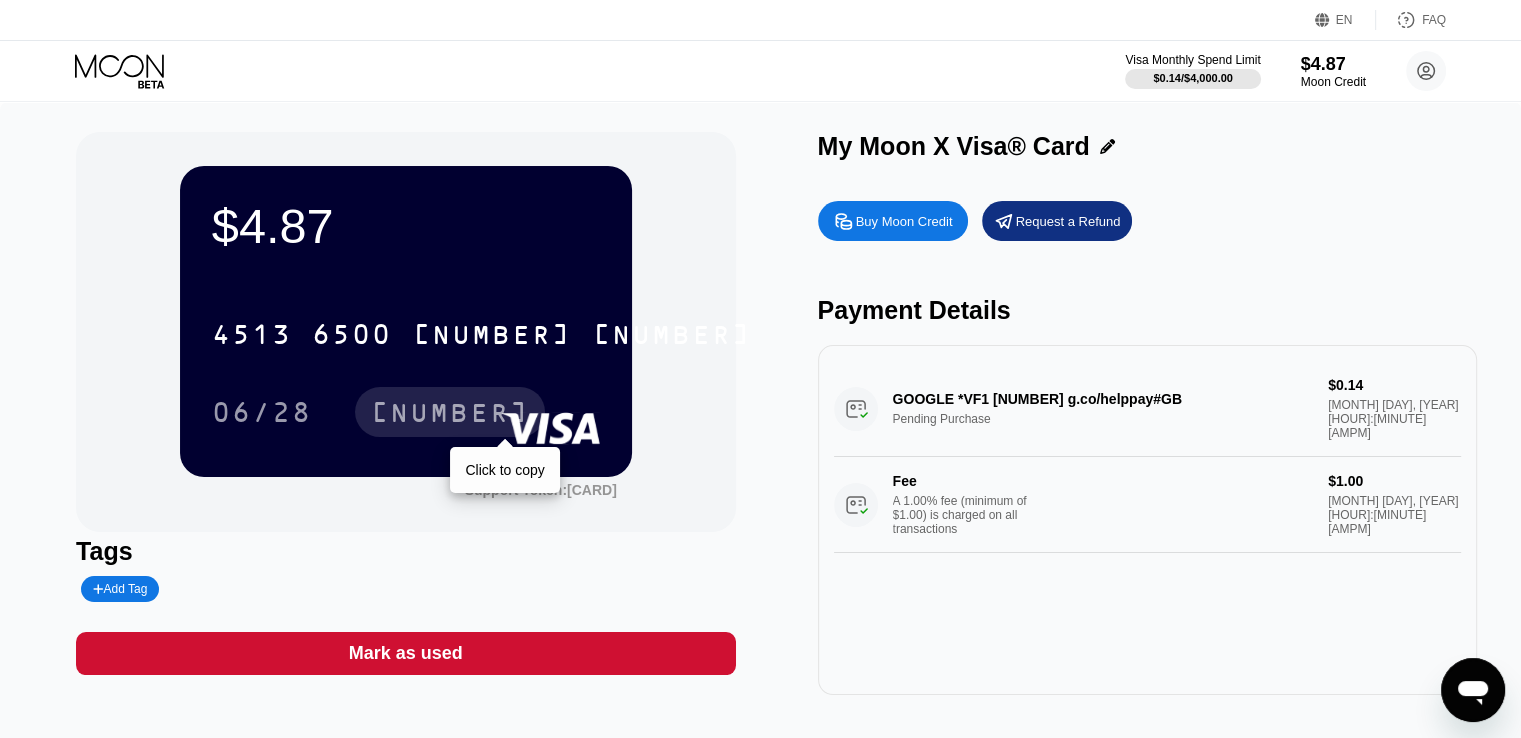 click on "975" at bounding box center (450, 415) 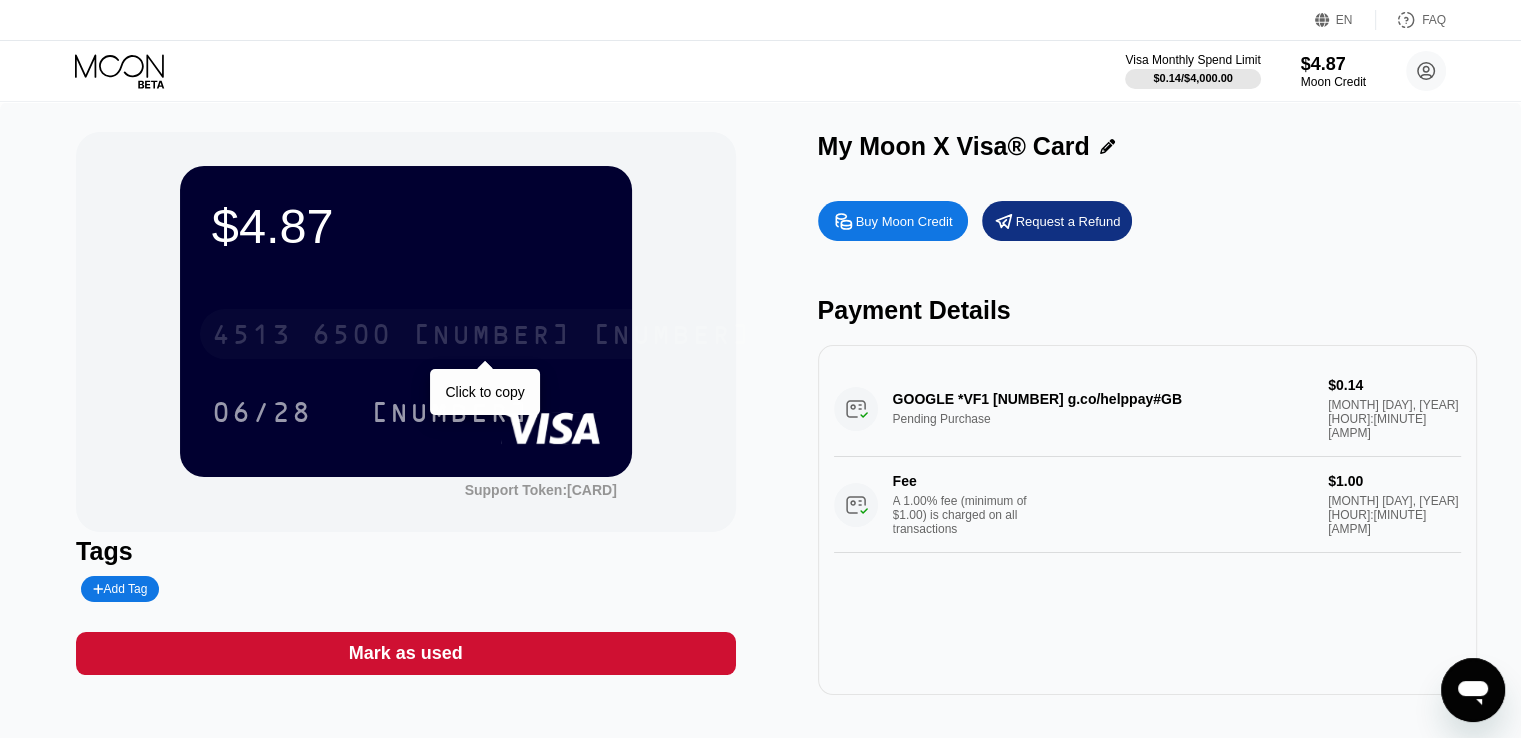 click on "2551" at bounding box center (492, 337) 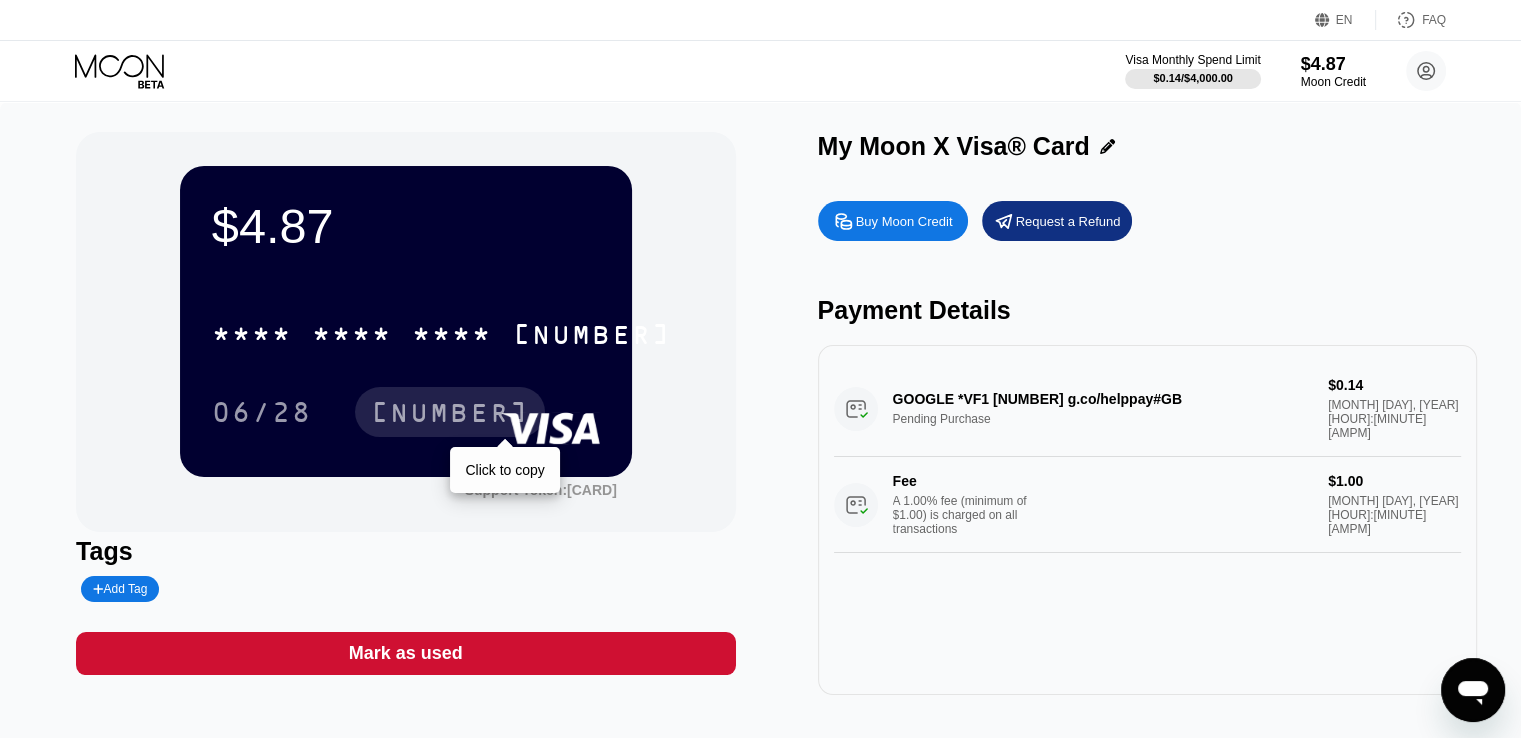 click on "975" at bounding box center (450, 415) 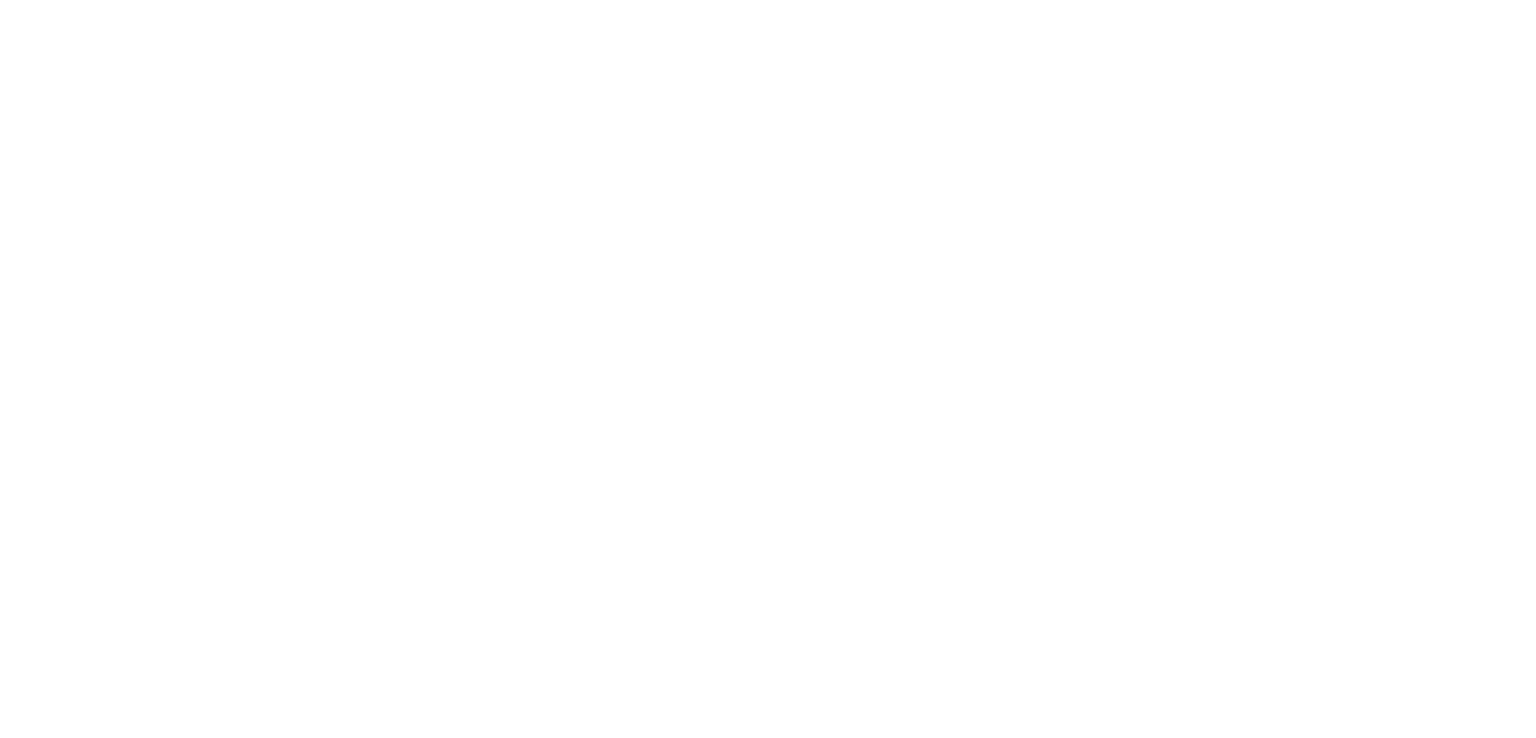 scroll, scrollTop: 0, scrollLeft: 0, axis: both 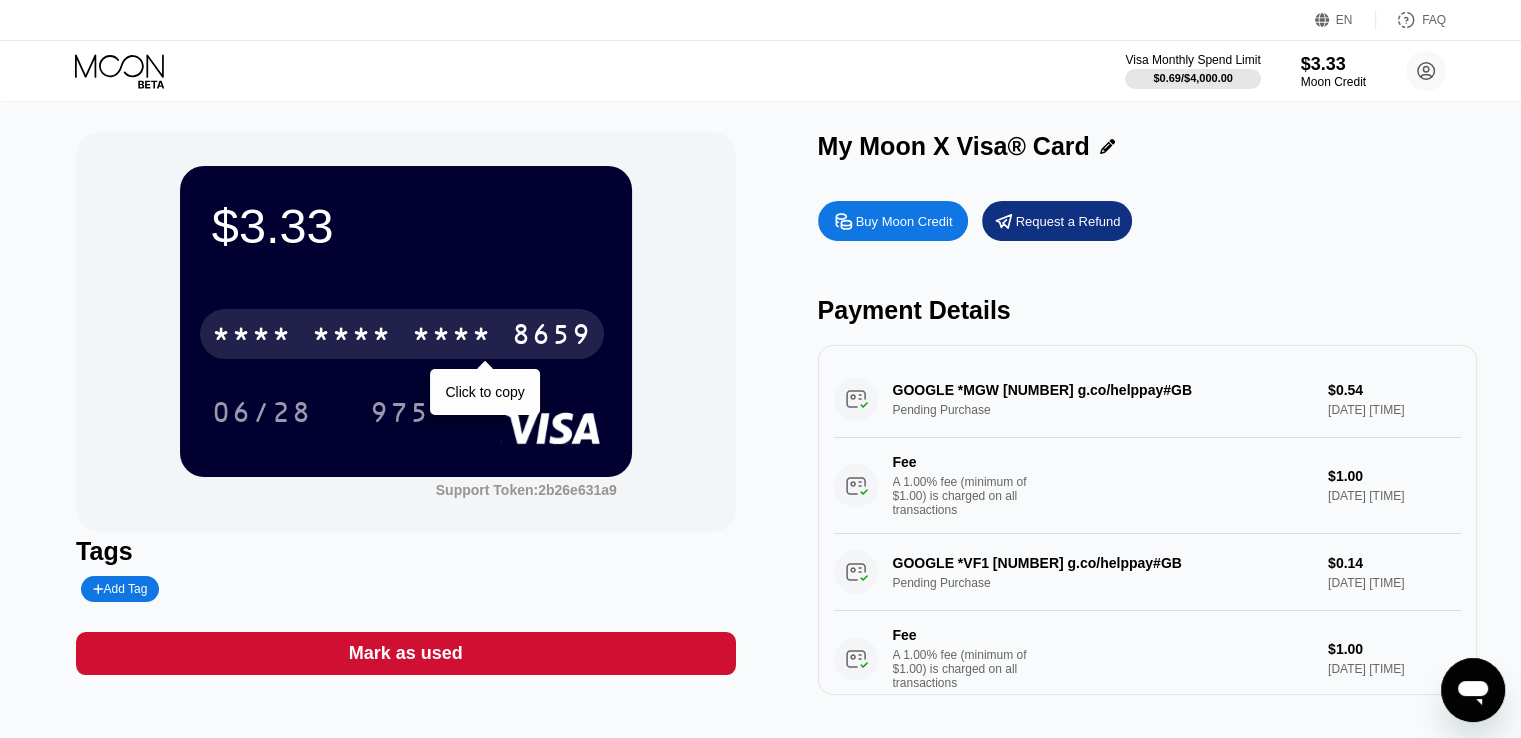 click on "* * * *" at bounding box center (452, 337) 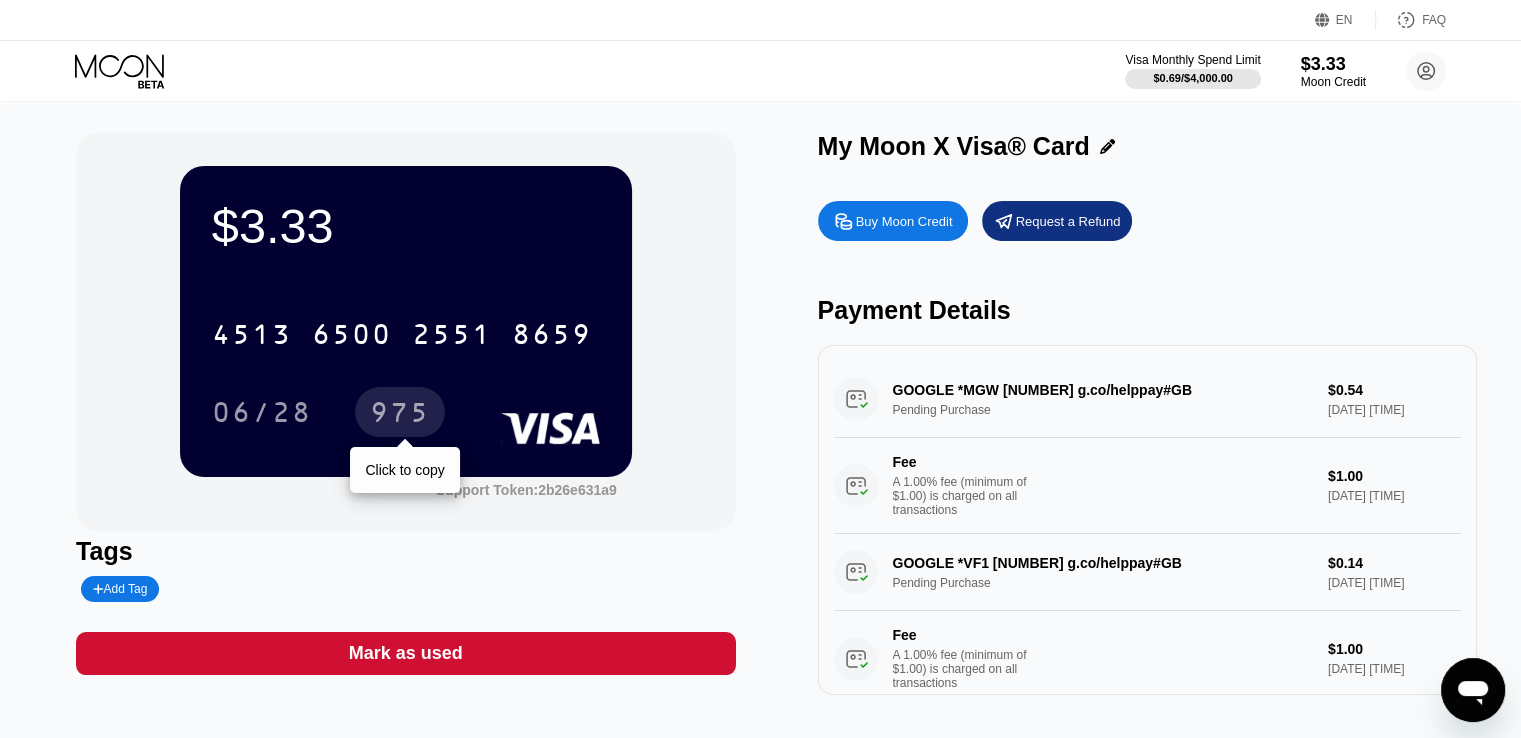 click on "975" at bounding box center [400, 415] 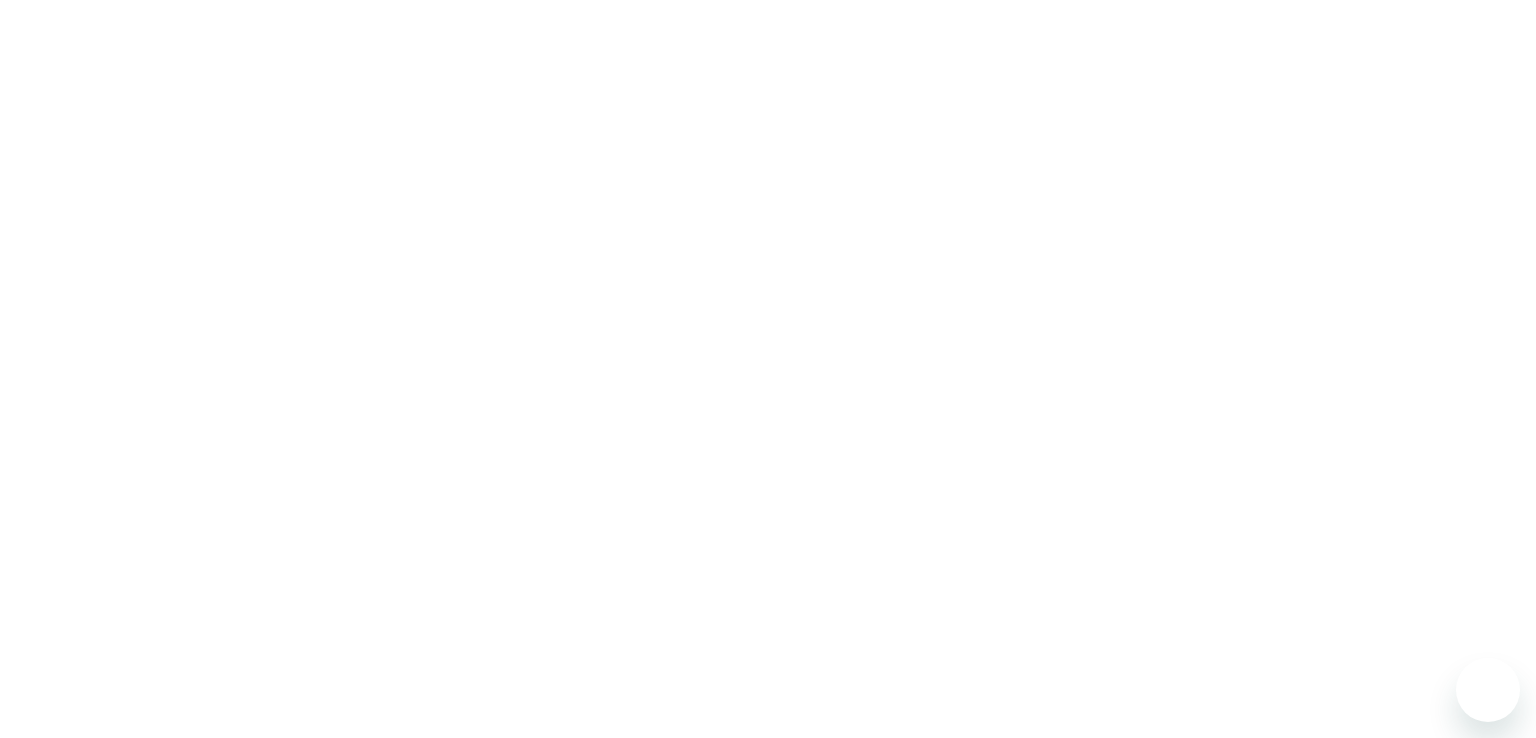 scroll, scrollTop: 0, scrollLeft: 0, axis: both 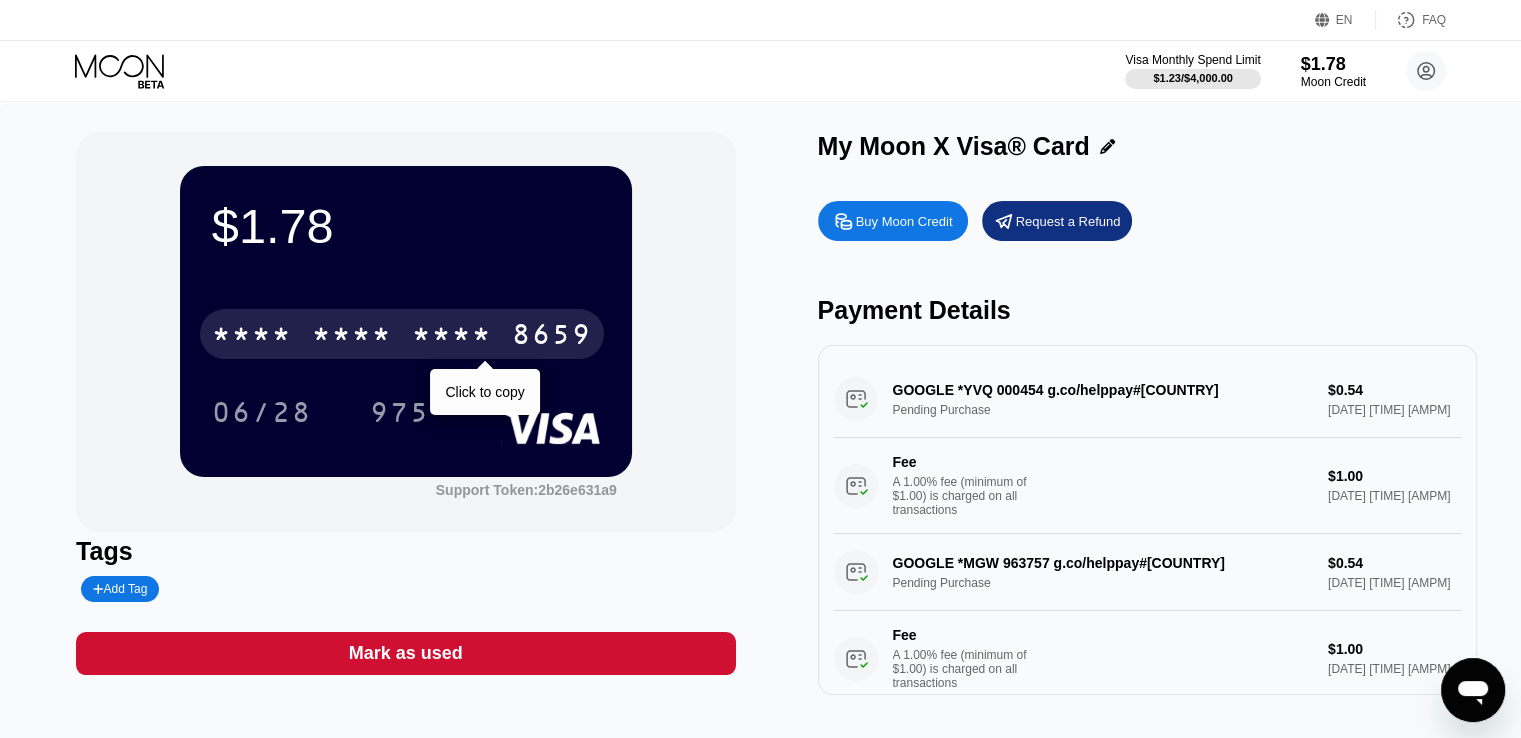 click on "* * * *" at bounding box center [452, 337] 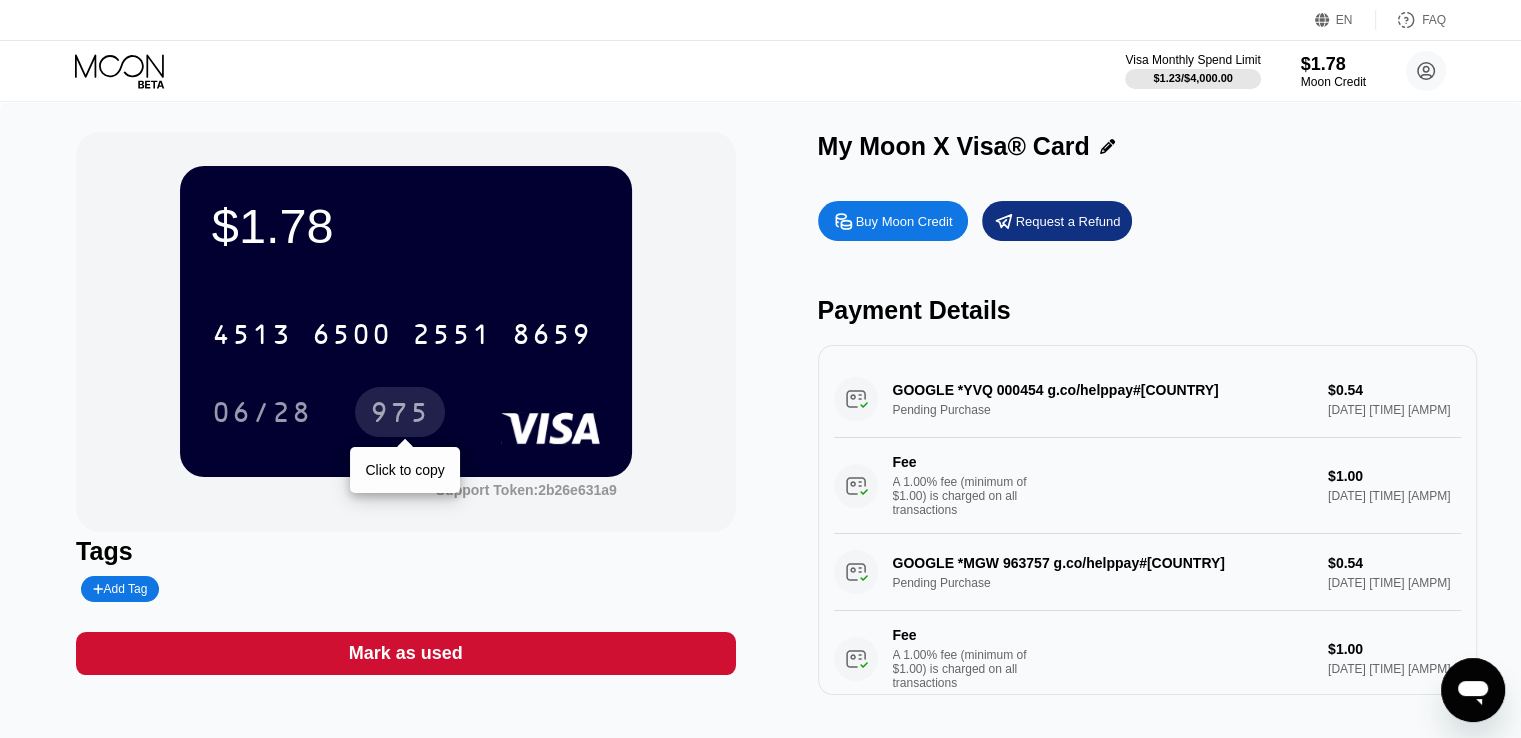 click on "975" at bounding box center (400, 415) 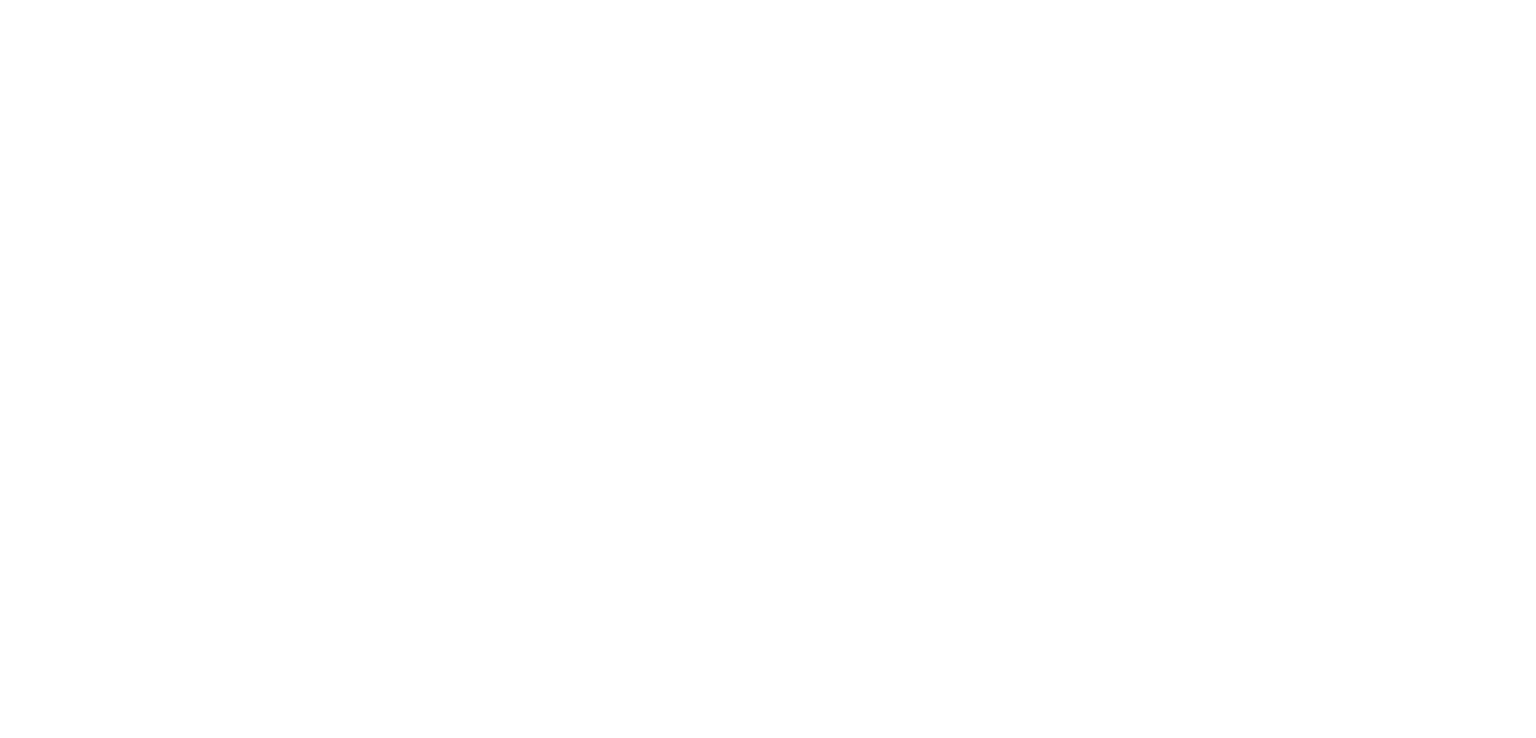 scroll, scrollTop: 0, scrollLeft: 0, axis: both 